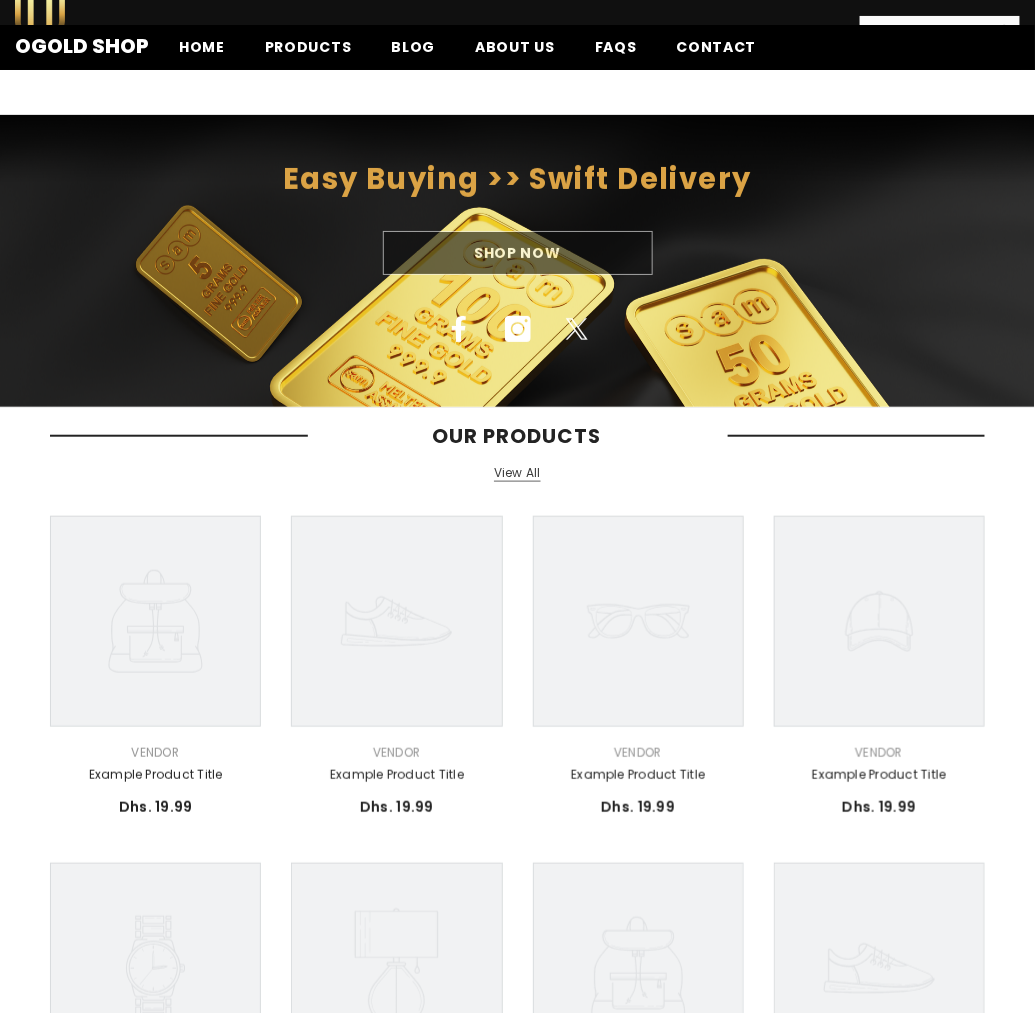 scroll, scrollTop: 333, scrollLeft: 0, axis: vertical 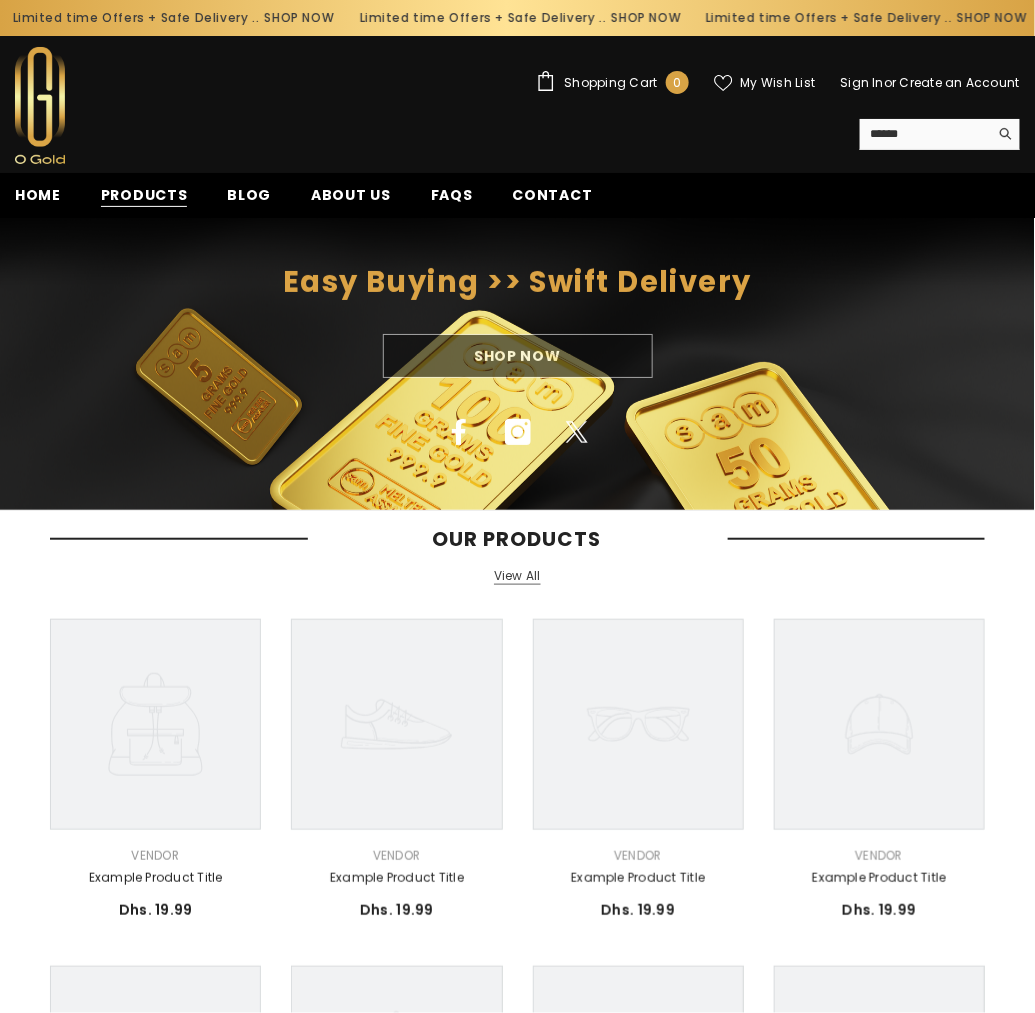 click on "Products" at bounding box center (144, 195) 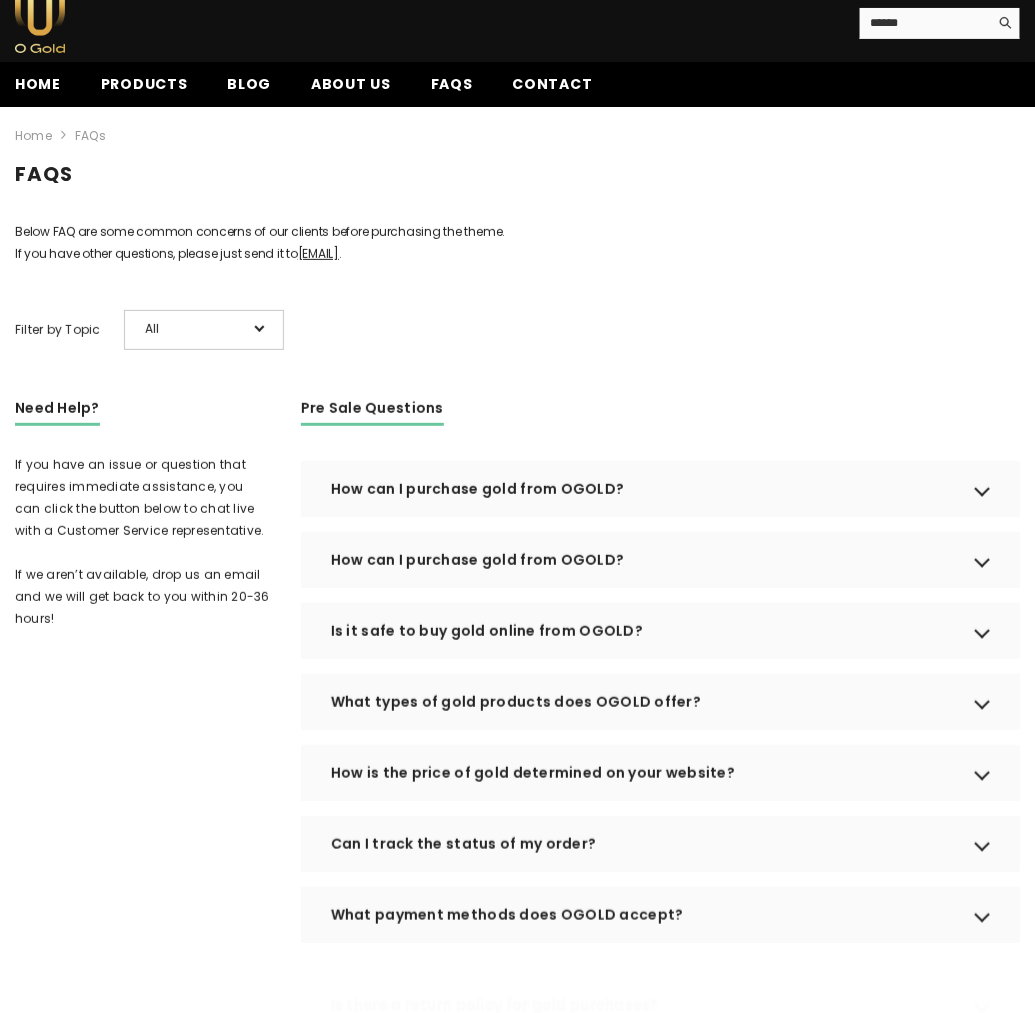 scroll, scrollTop: 222, scrollLeft: 0, axis: vertical 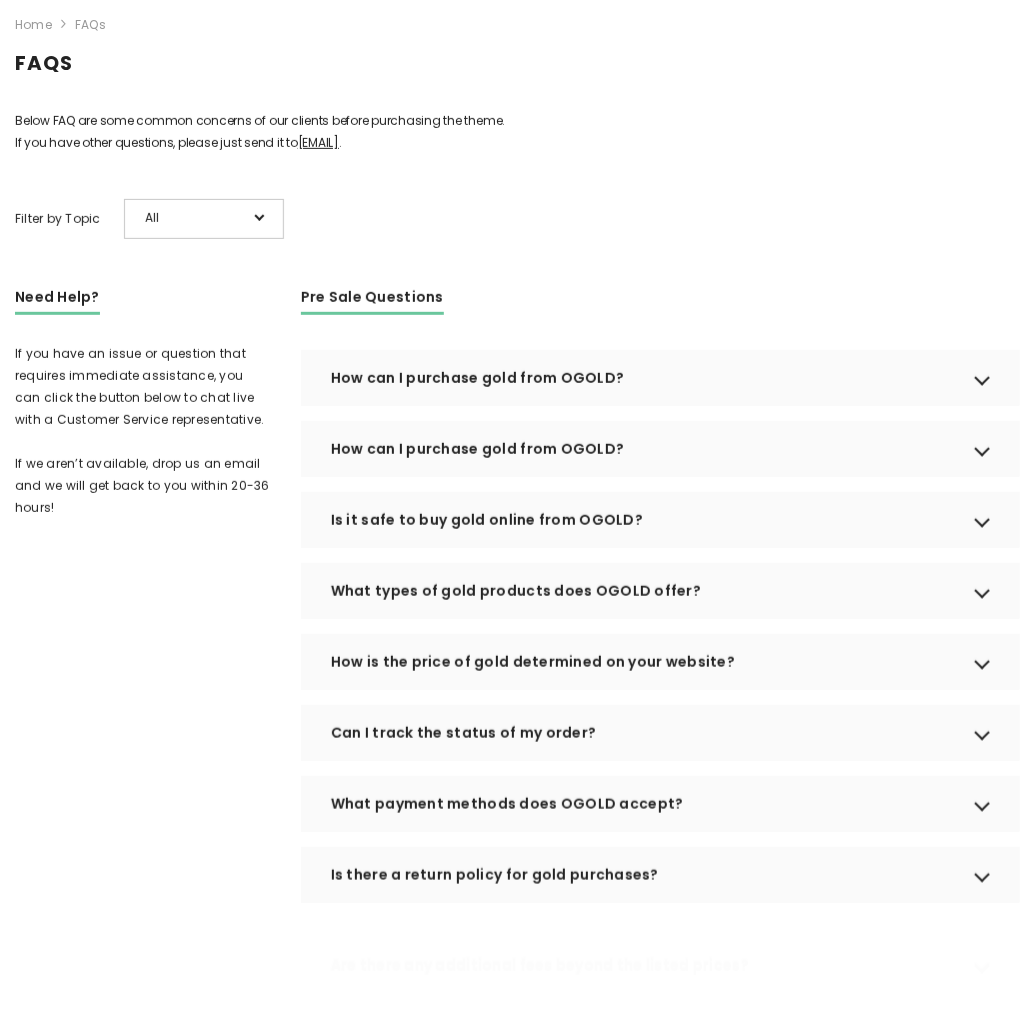 click on "How is the price of gold determined on your website?" at bounding box center (660, 662) 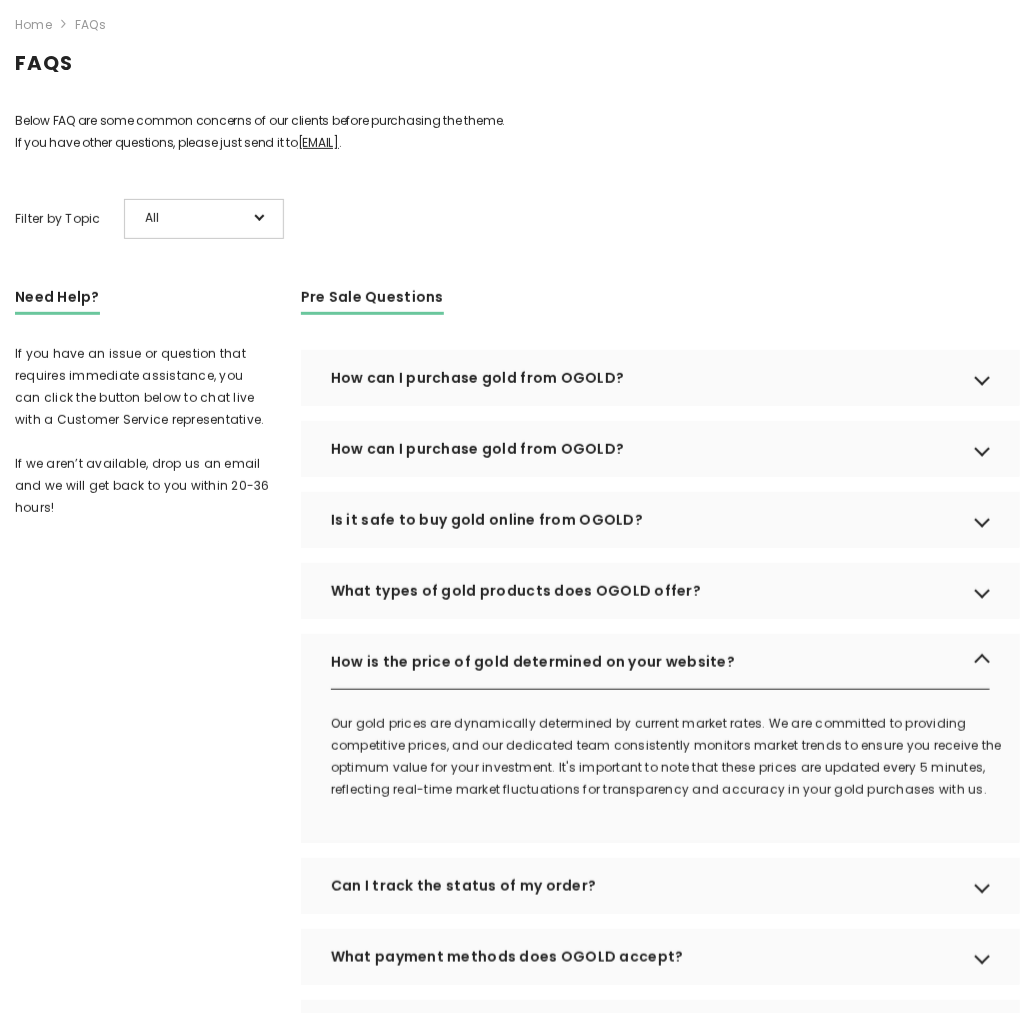 click on "How is the price of gold determined on your website?" at bounding box center (660, 662) 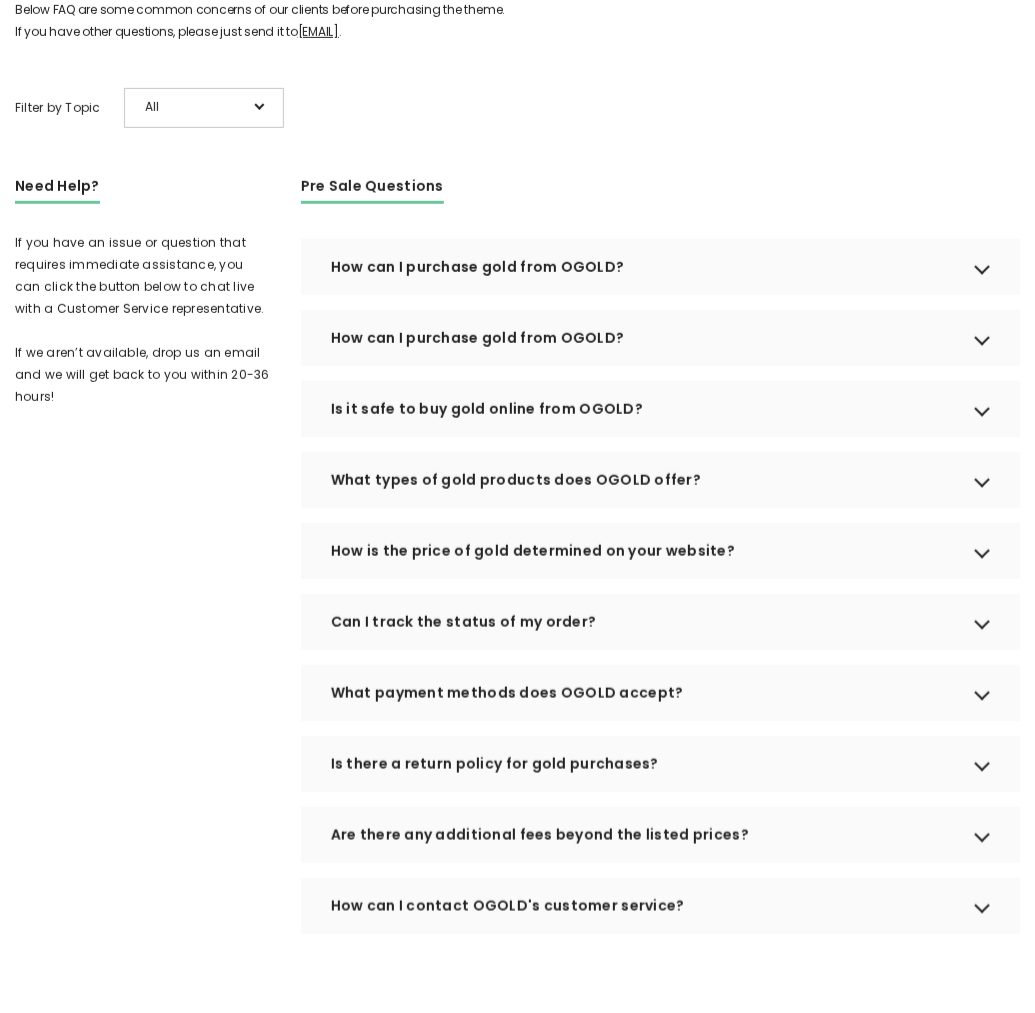 scroll, scrollTop: 444, scrollLeft: 0, axis: vertical 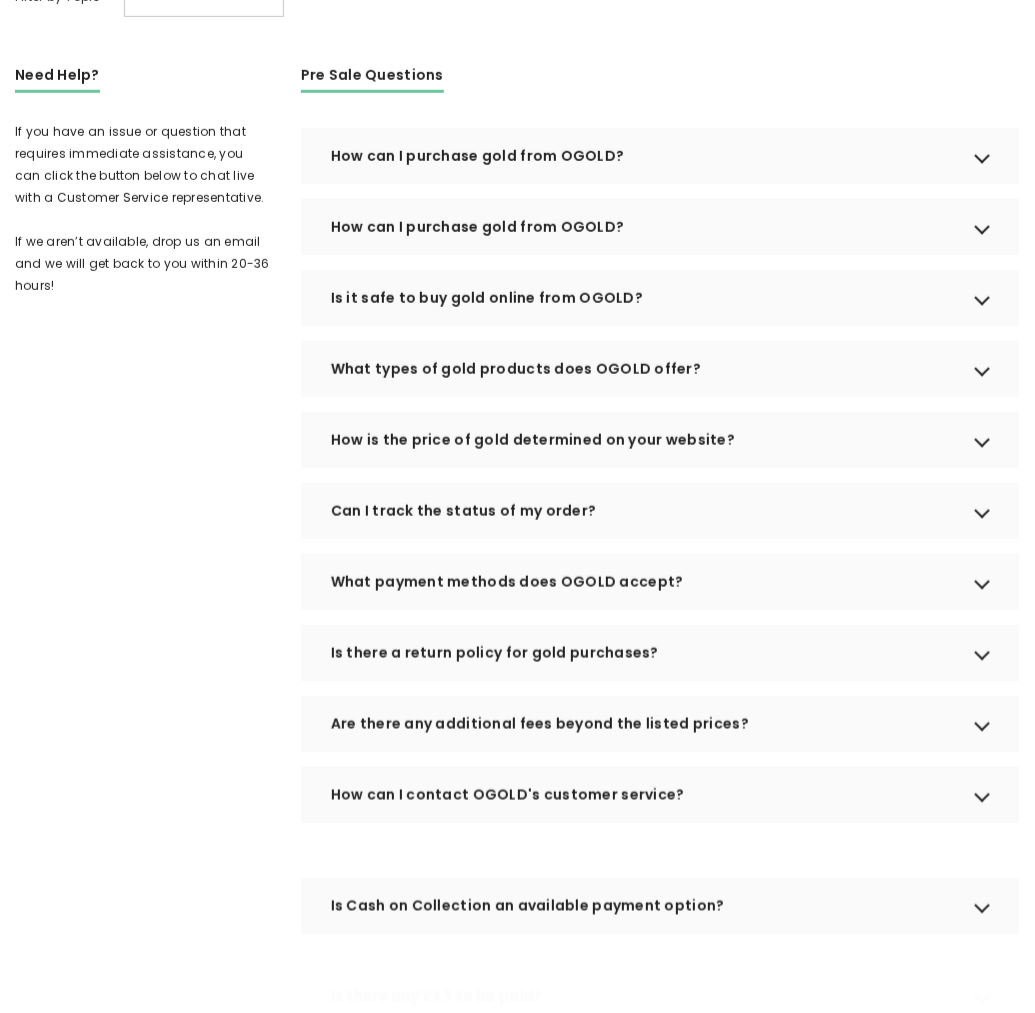 click on "Is there a return policy for gold purchases?" at bounding box center [660, 653] 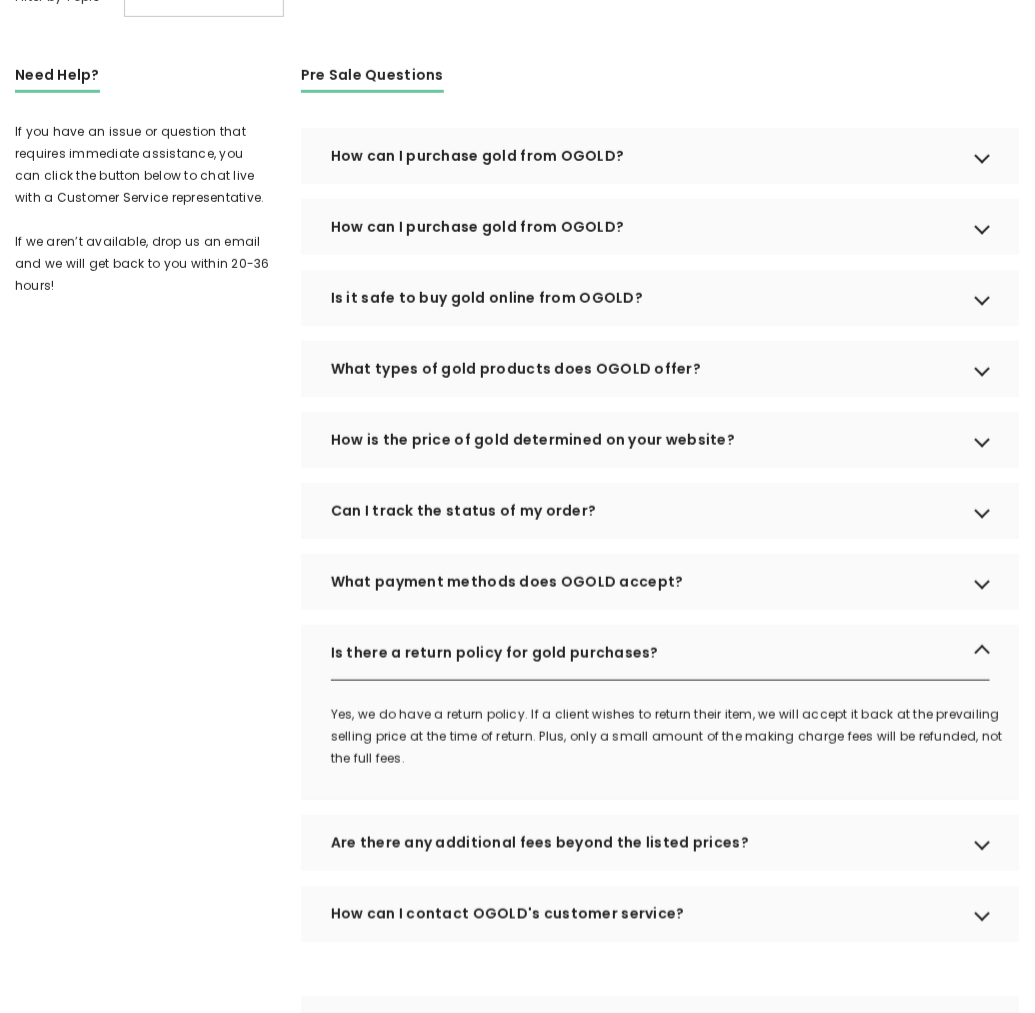 click on "Is there a return policy for gold purchases?" at bounding box center (660, 653) 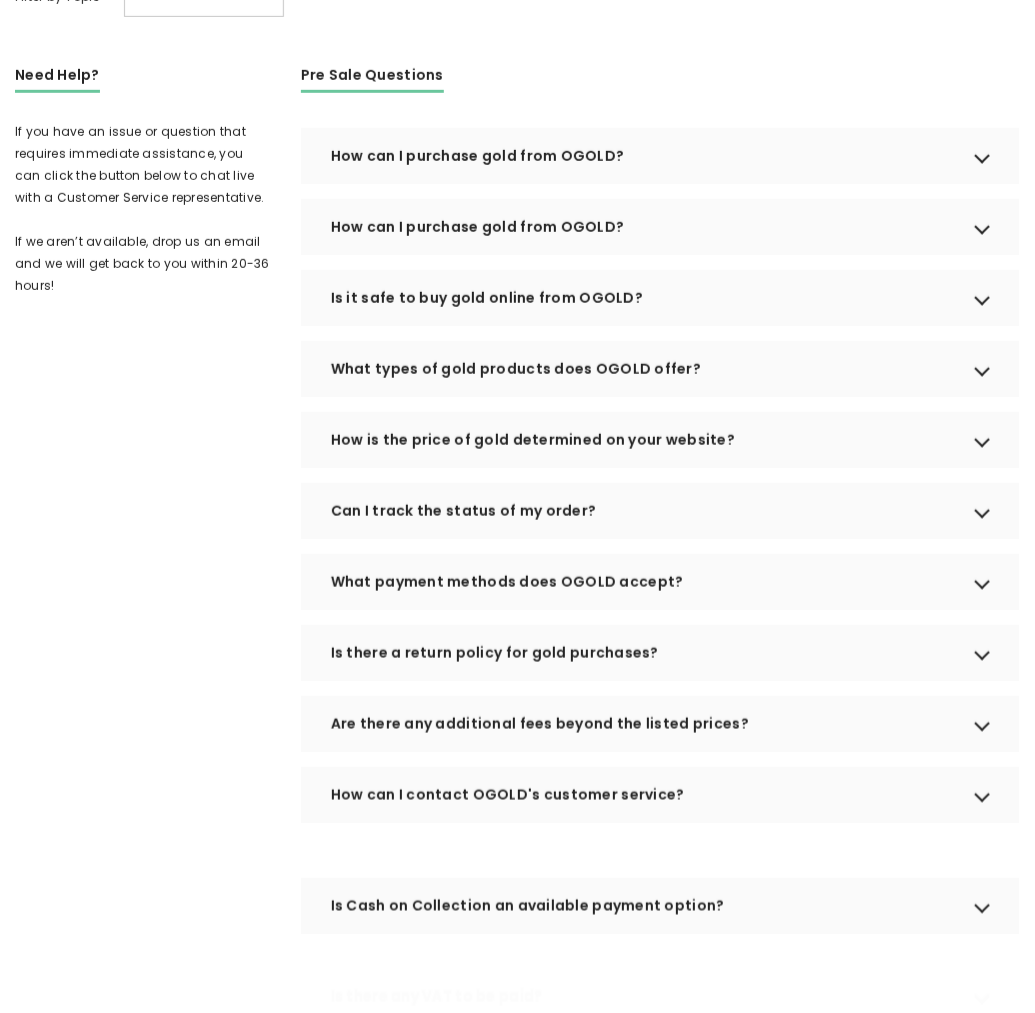 click on "Are there any additional fees beyond the listed prices?" at bounding box center (660, 724) 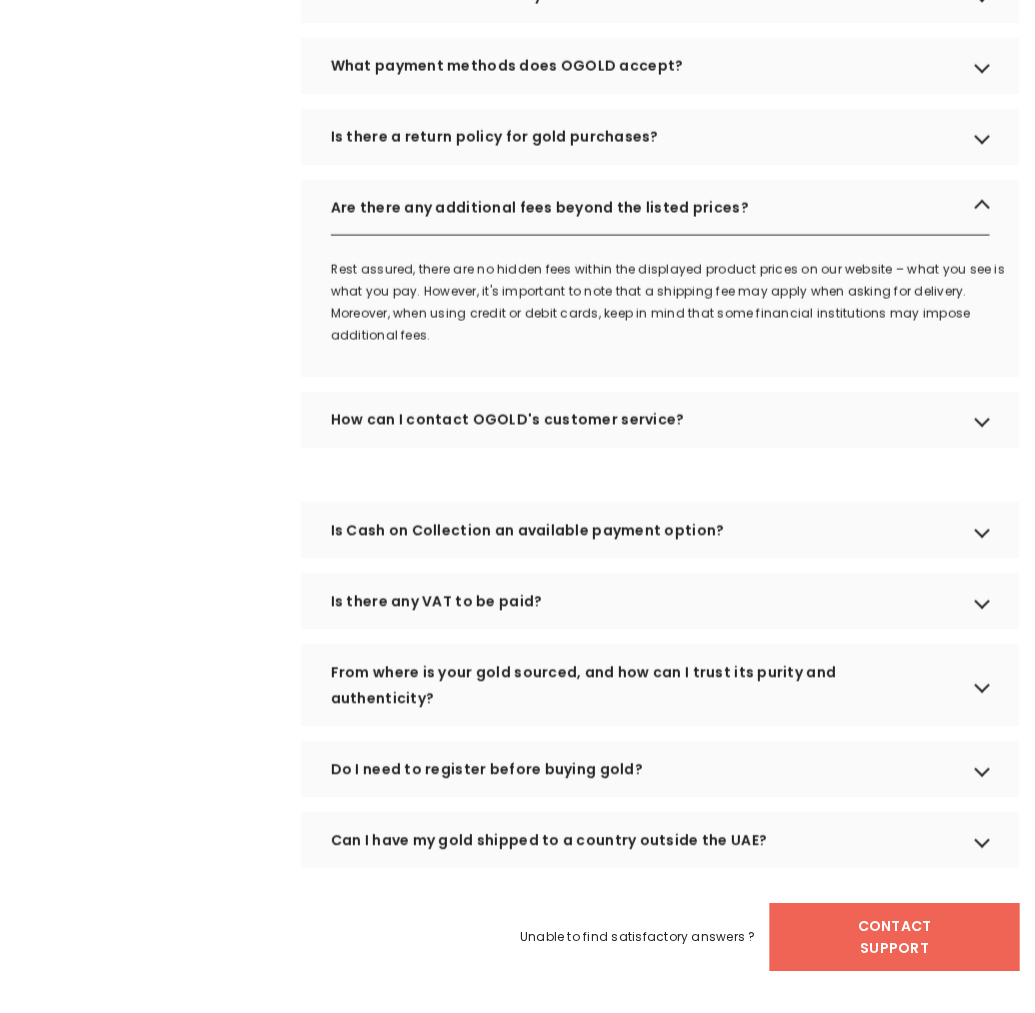 scroll, scrollTop: 1000, scrollLeft: 0, axis: vertical 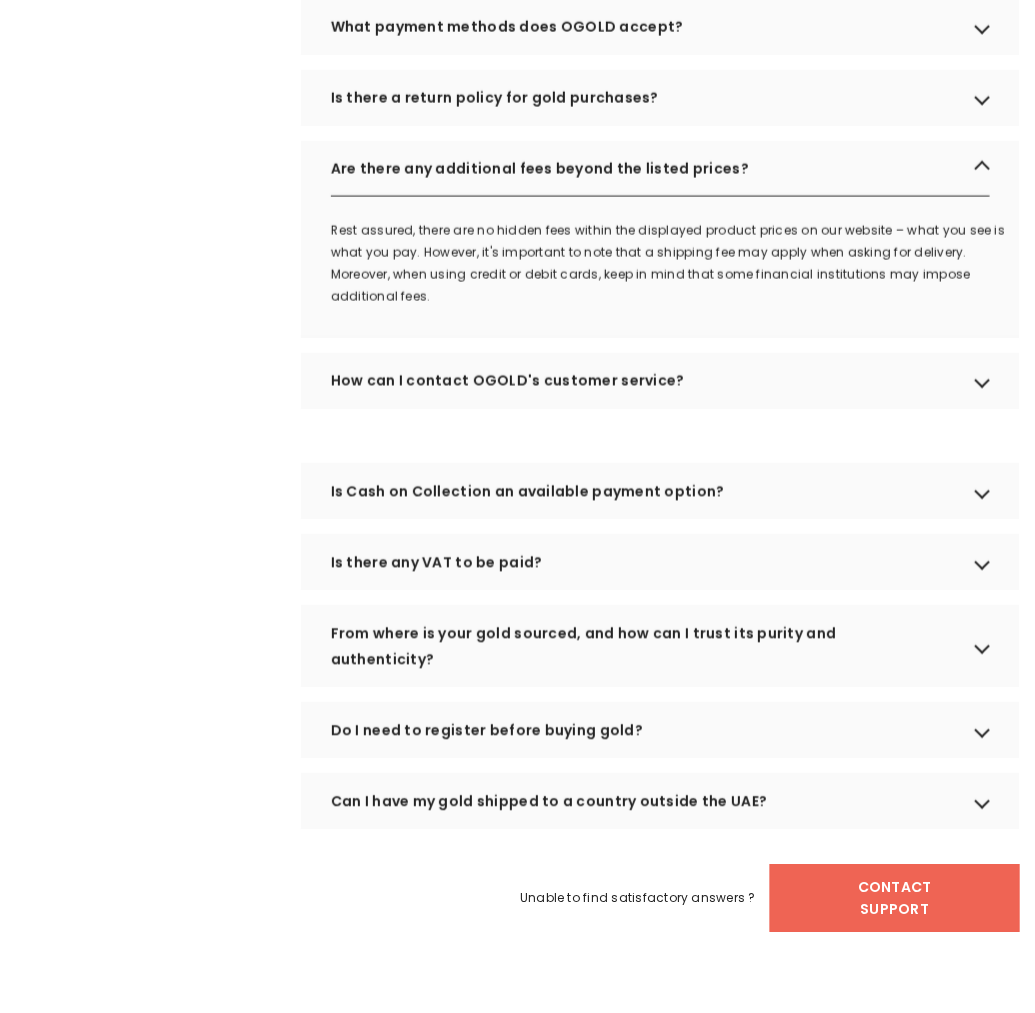 click on "Is there any VAT to be paid?" at bounding box center [660, 562] 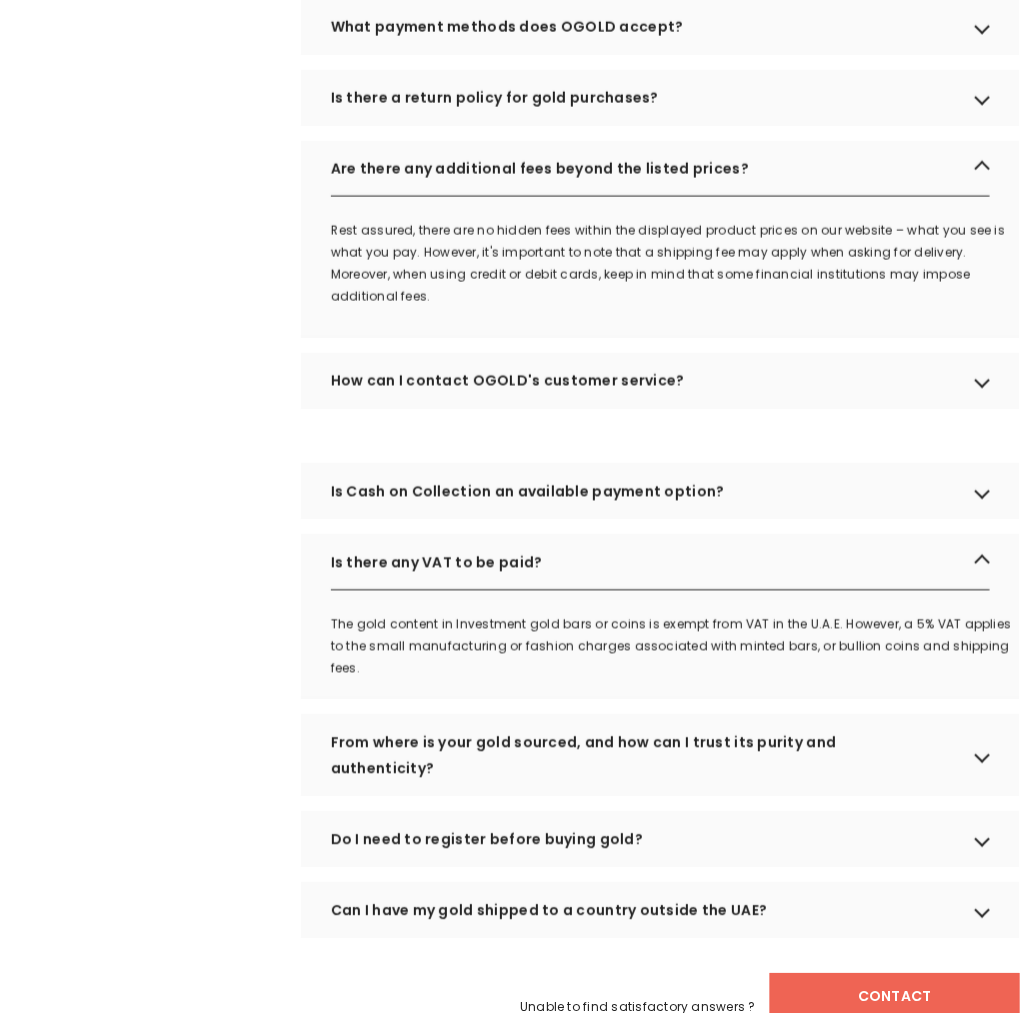 click on "Is there any VAT to be paid?" at bounding box center (660, 562) 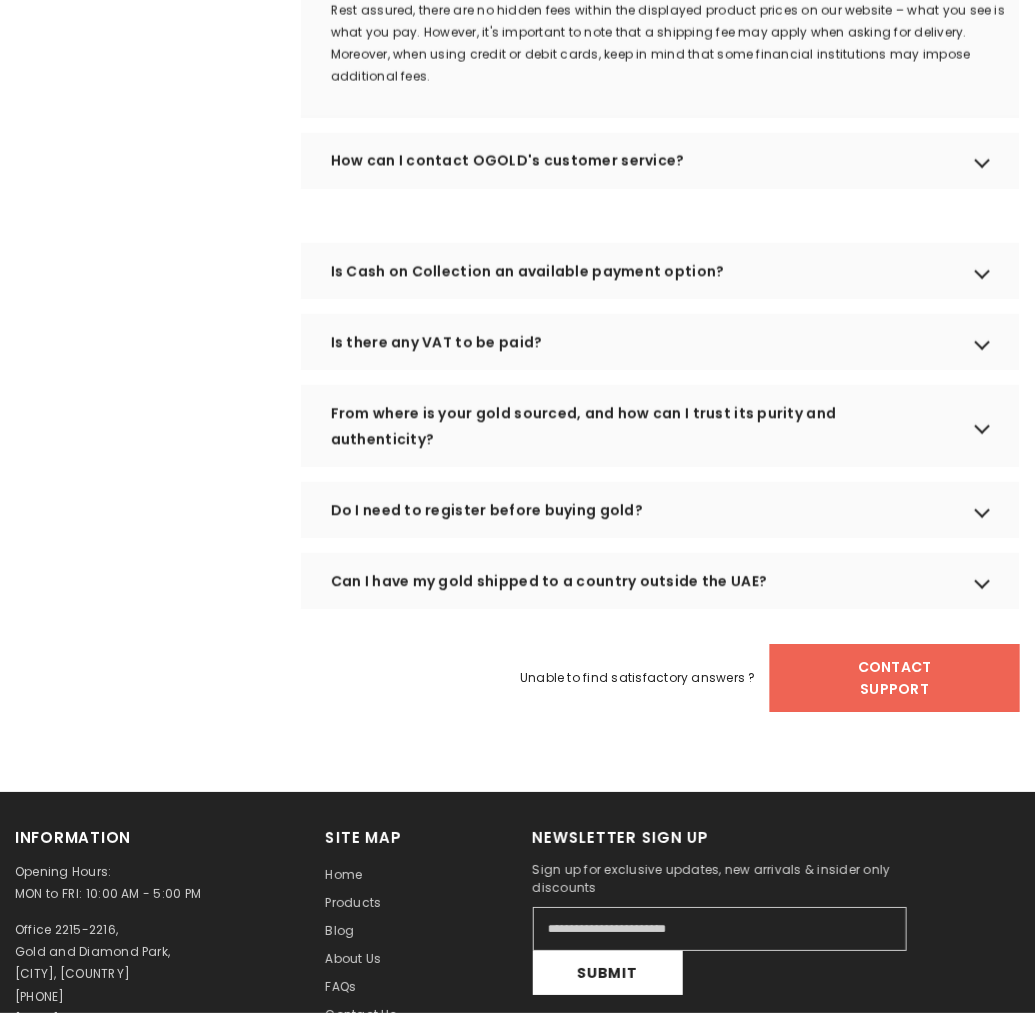 scroll, scrollTop: 1222, scrollLeft: 0, axis: vertical 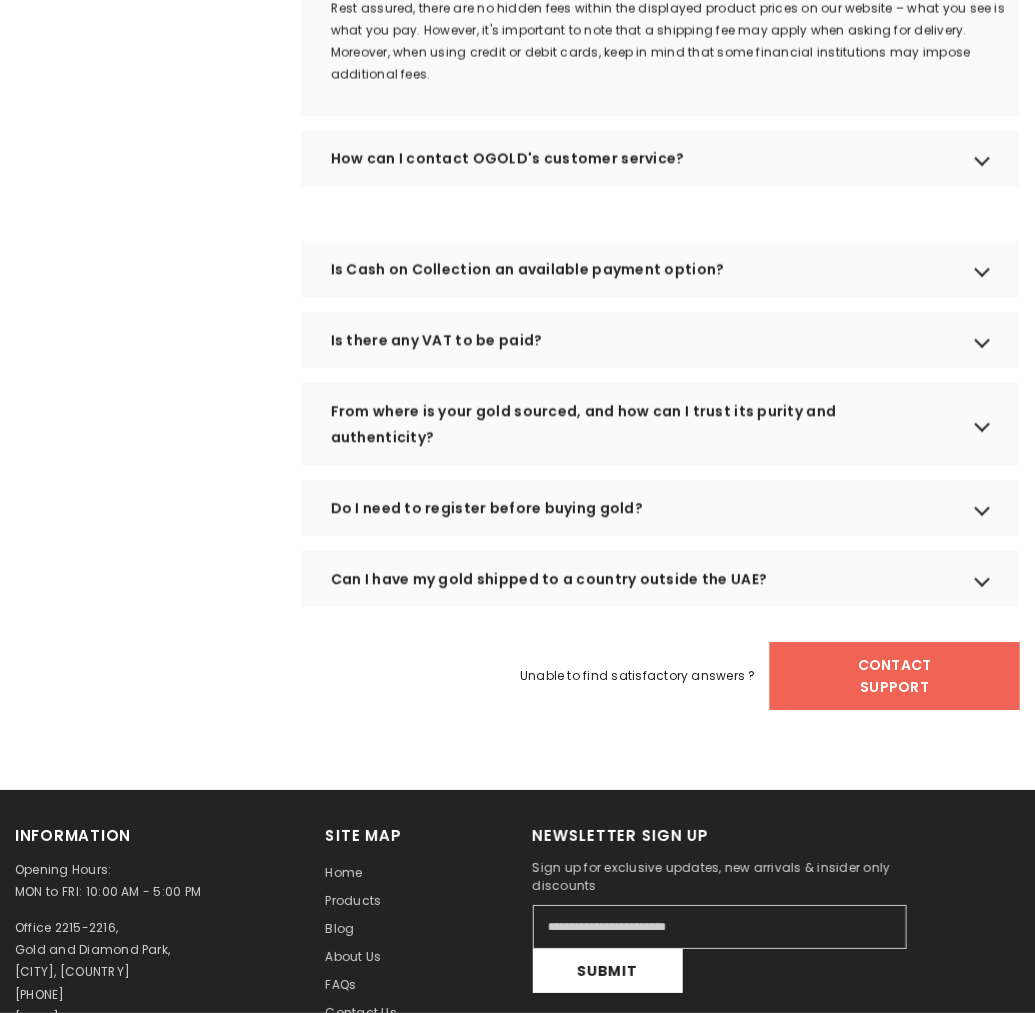 click on "Can I have my gold shipped to a country outside the UAE?" at bounding box center (660, 579) 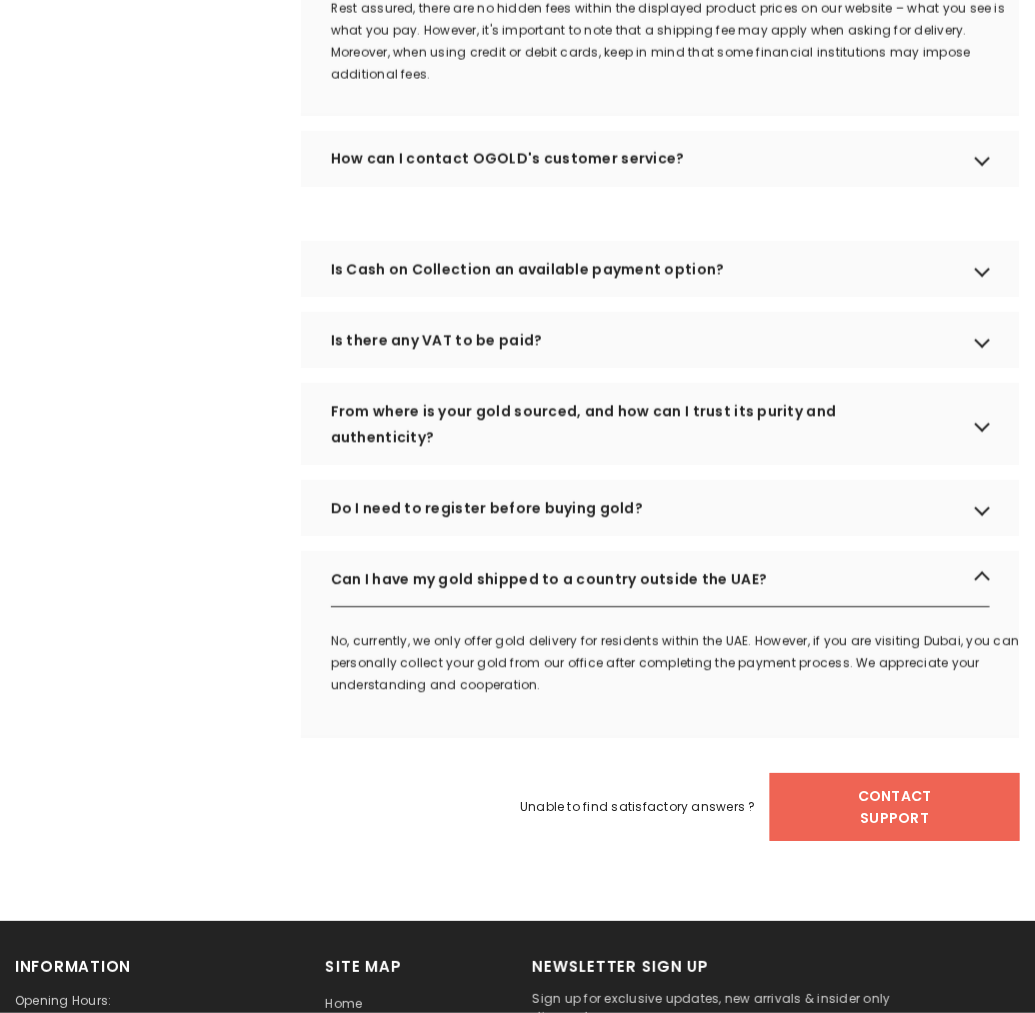 click on "Can I have my gold shipped to a country outside the UAE?" at bounding box center [660, 579] 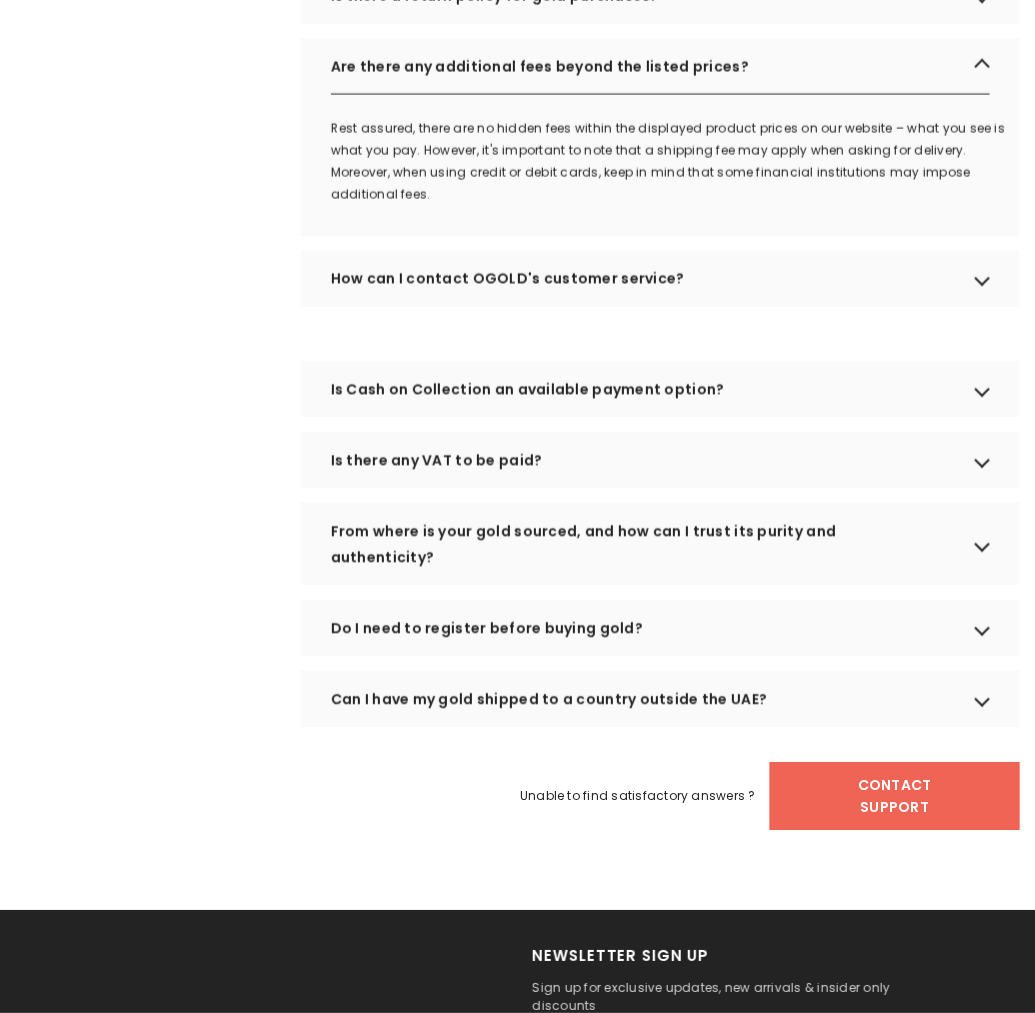 scroll, scrollTop: 1333, scrollLeft: 0, axis: vertical 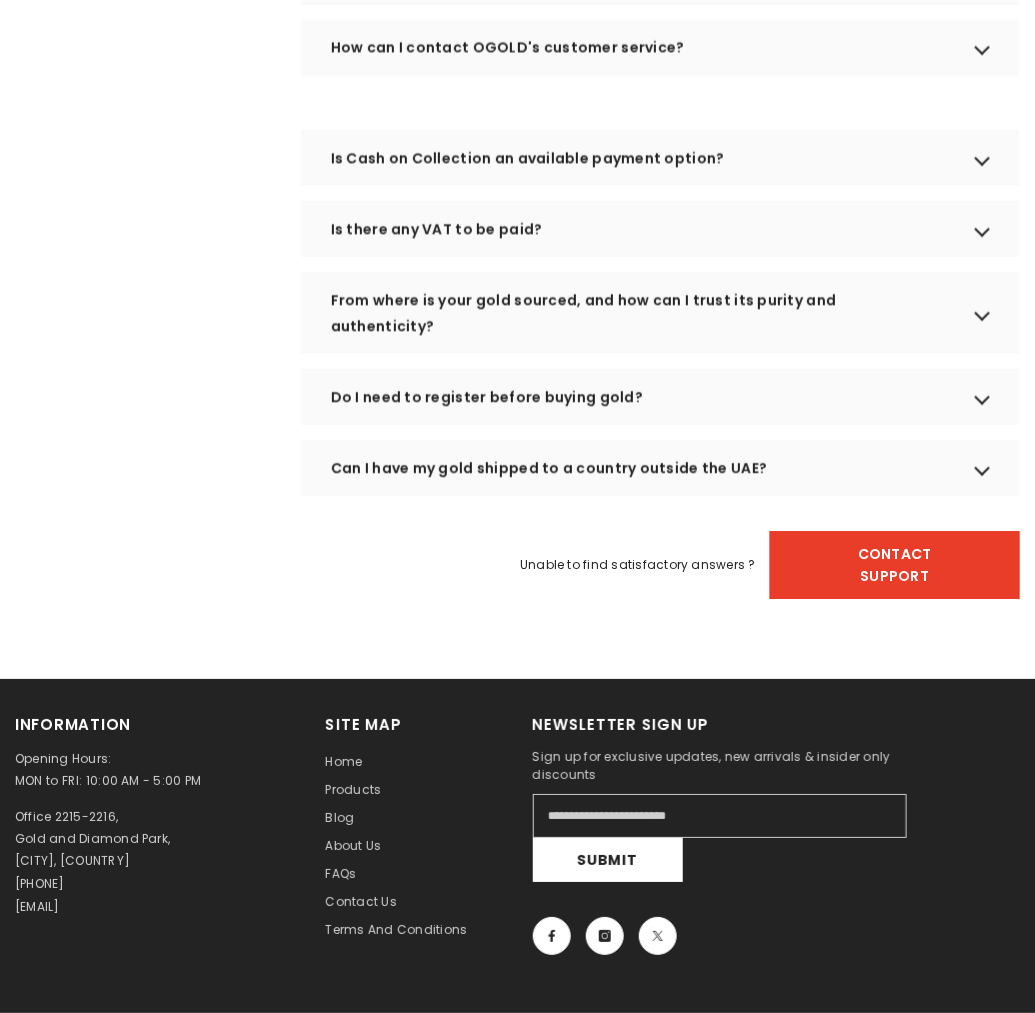 click on "Contact Support" at bounding box center [895, 565] 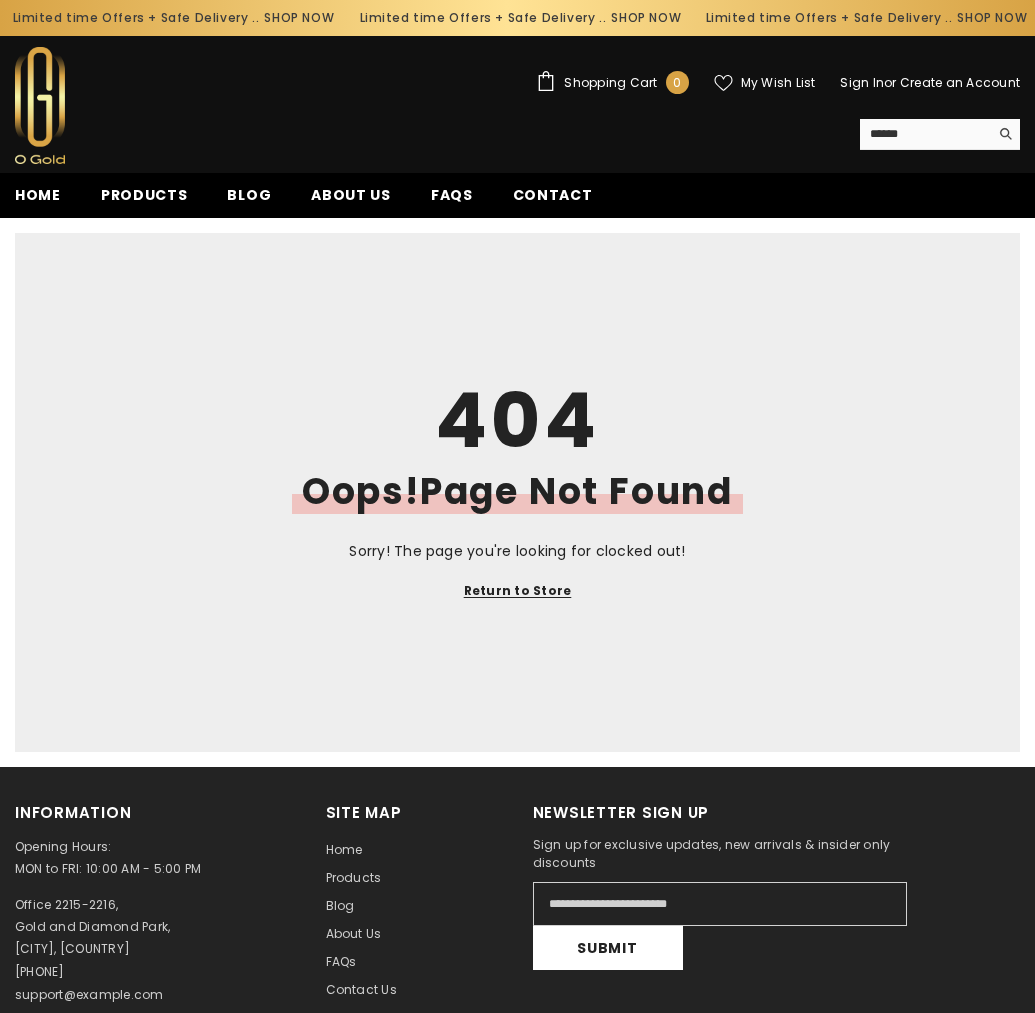 scroll, scrollTop: 0, scrollLeft: 0, axis: both 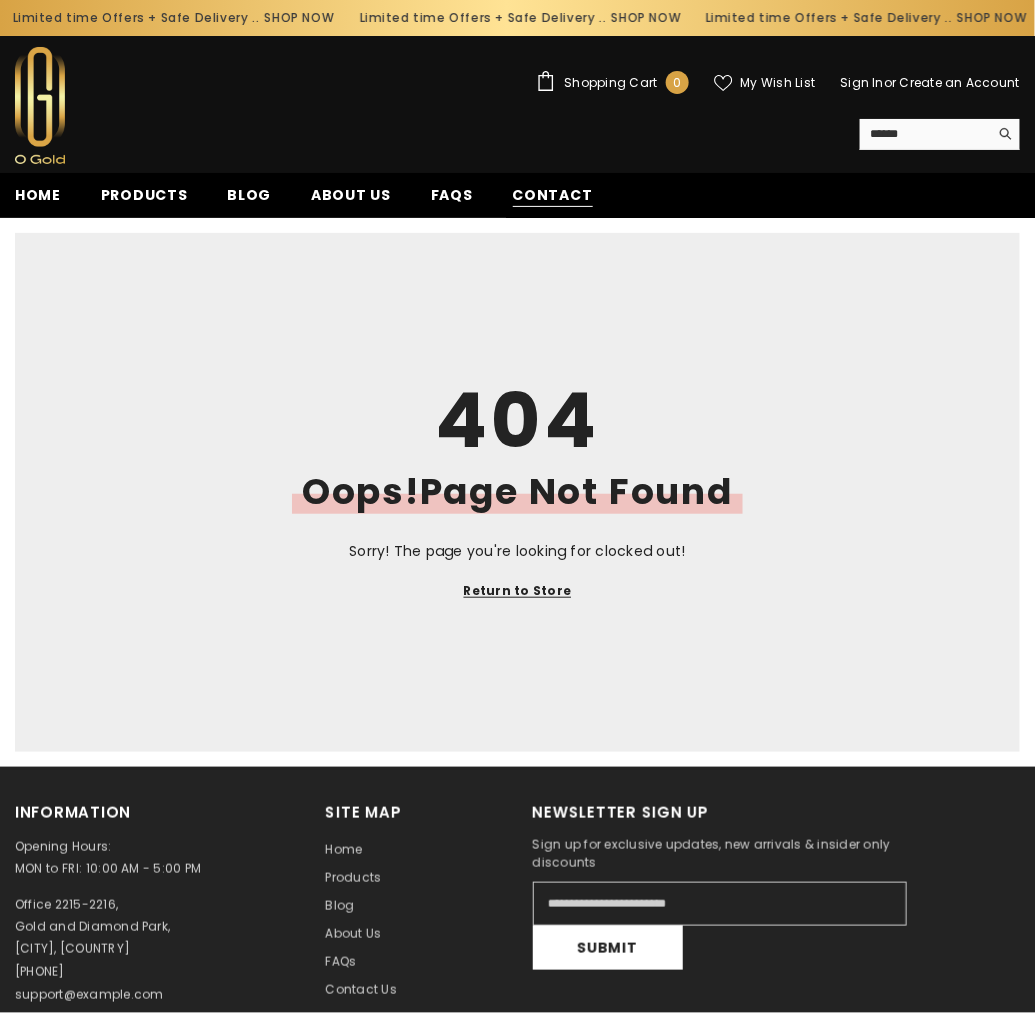 click on "Contact" at bounding box center [553, 195] 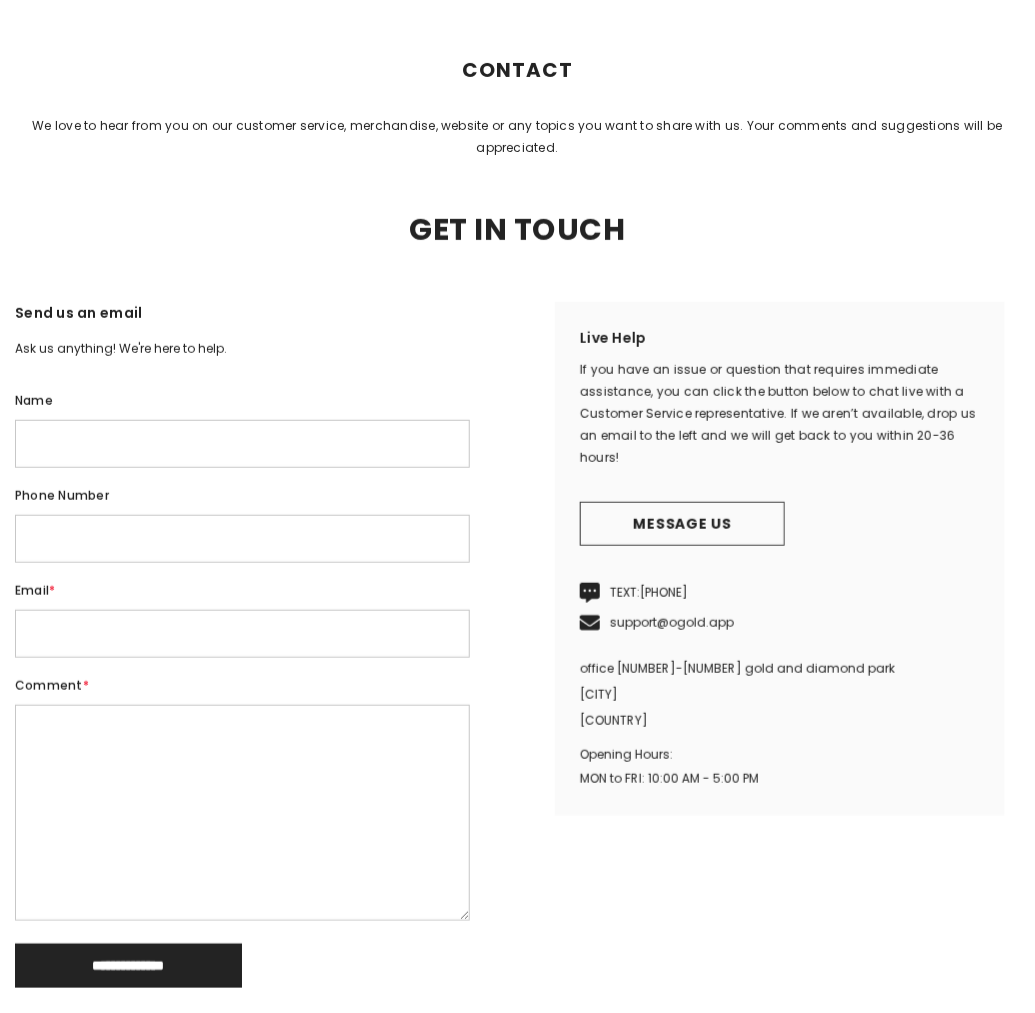 scroll, scrollTop: 555, scrollLeft: 0, axis: vertical 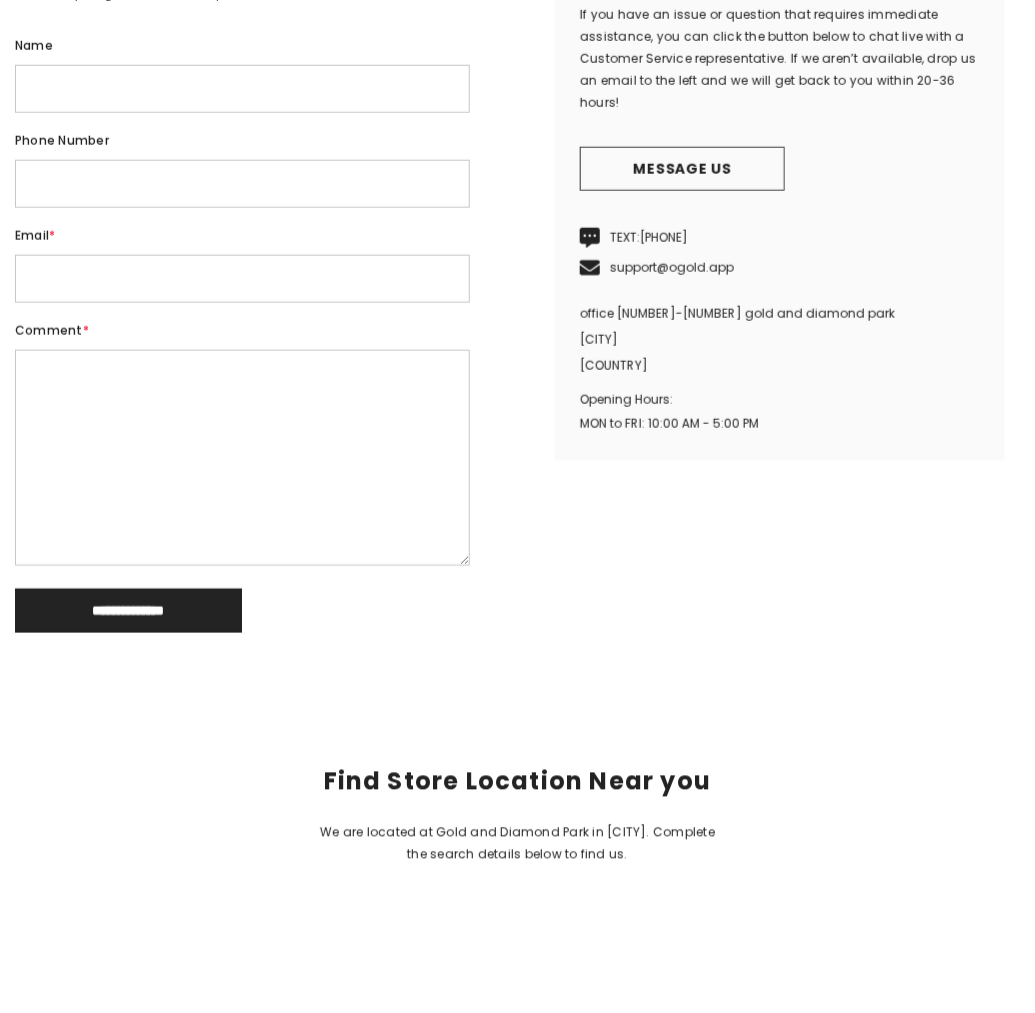 drag, startPoint x: 757, startPoint y: 268, endPoint x: 600, endPoint y: 256, distance: 157.45793 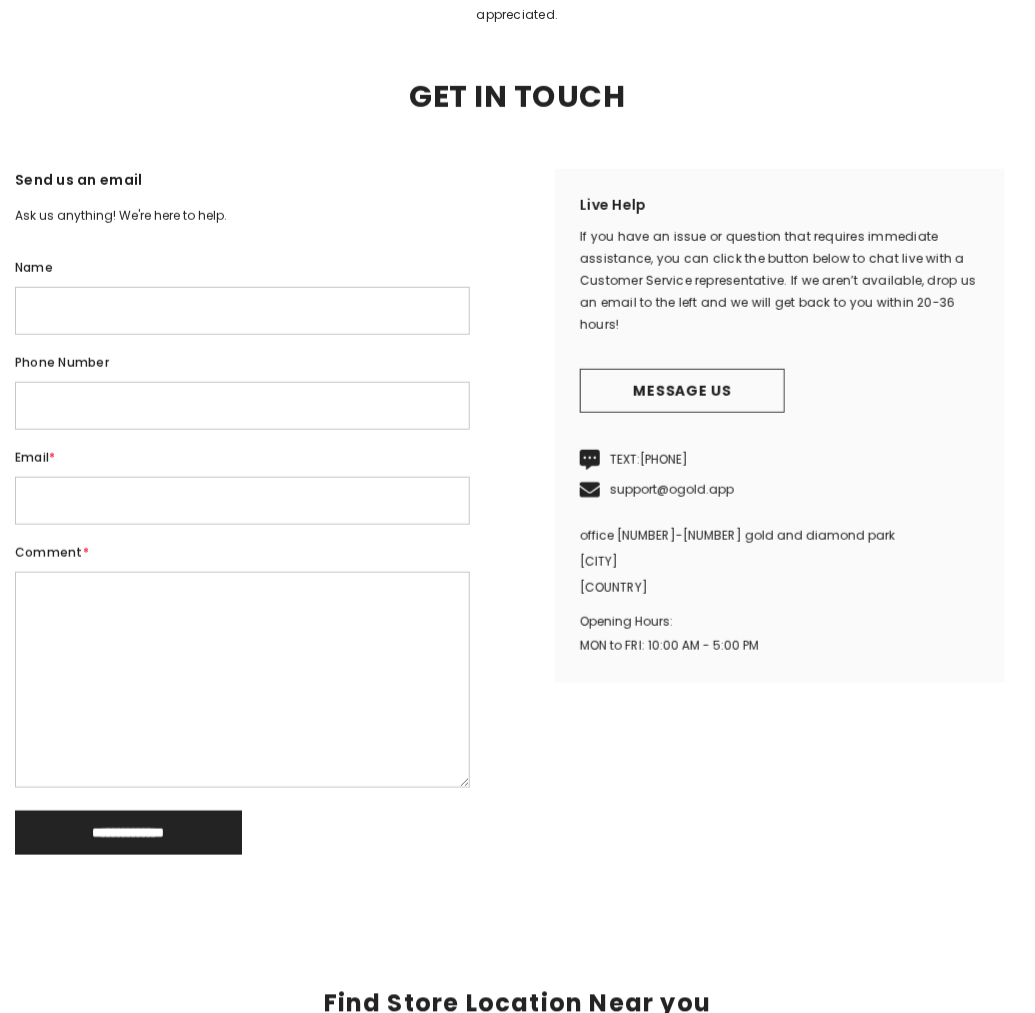 scroll, scrollTop: 555, scrollLeft: 0, axis: vertical 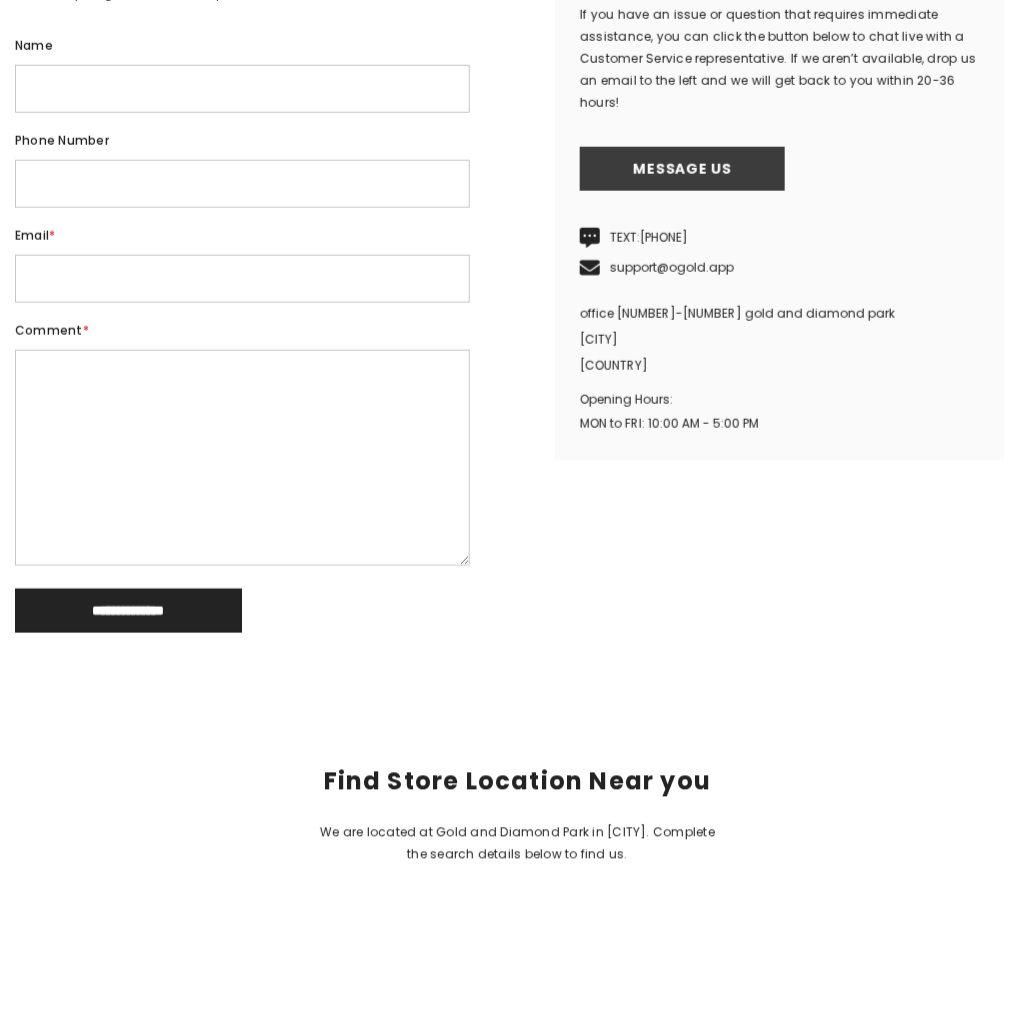 click on "Message us" at bounding box center (682, 169) 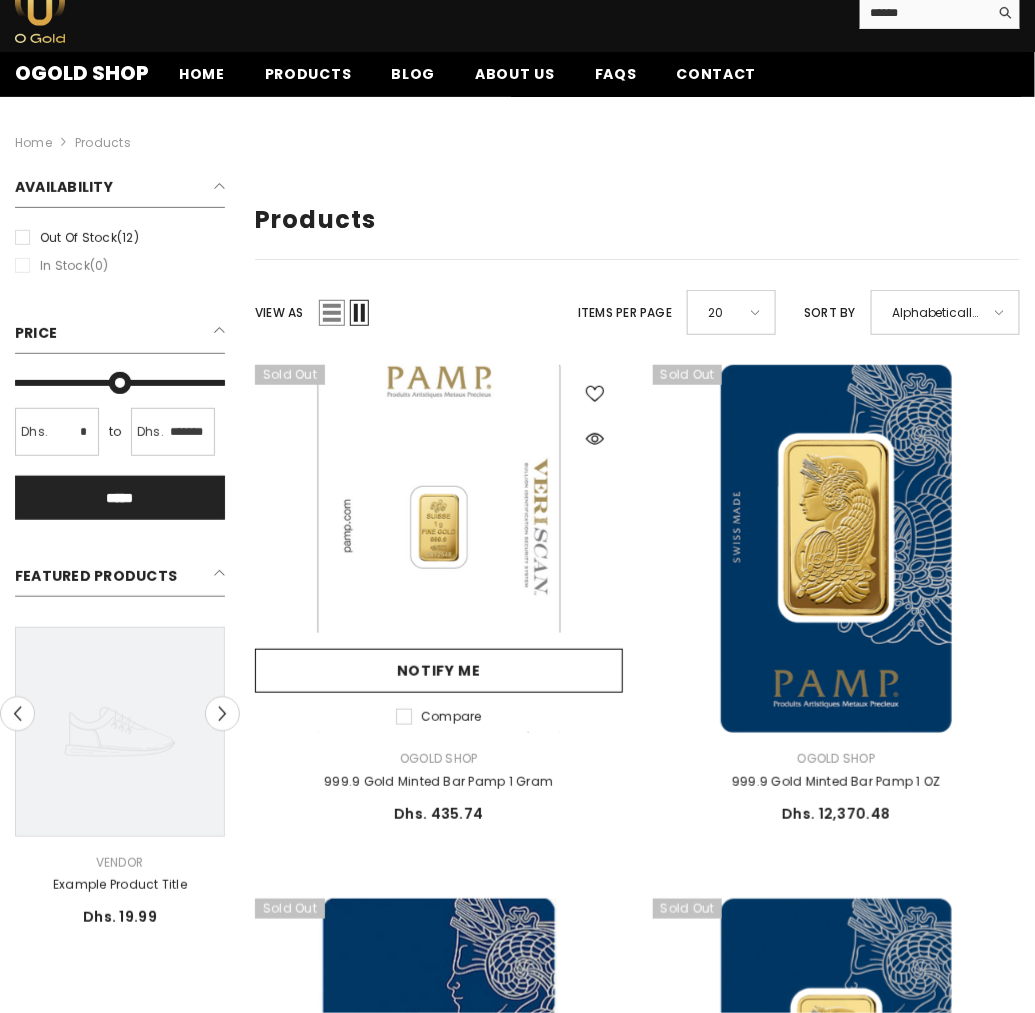 scroll, scrollTop: 111, scrollLeft: 0, axis: vertical 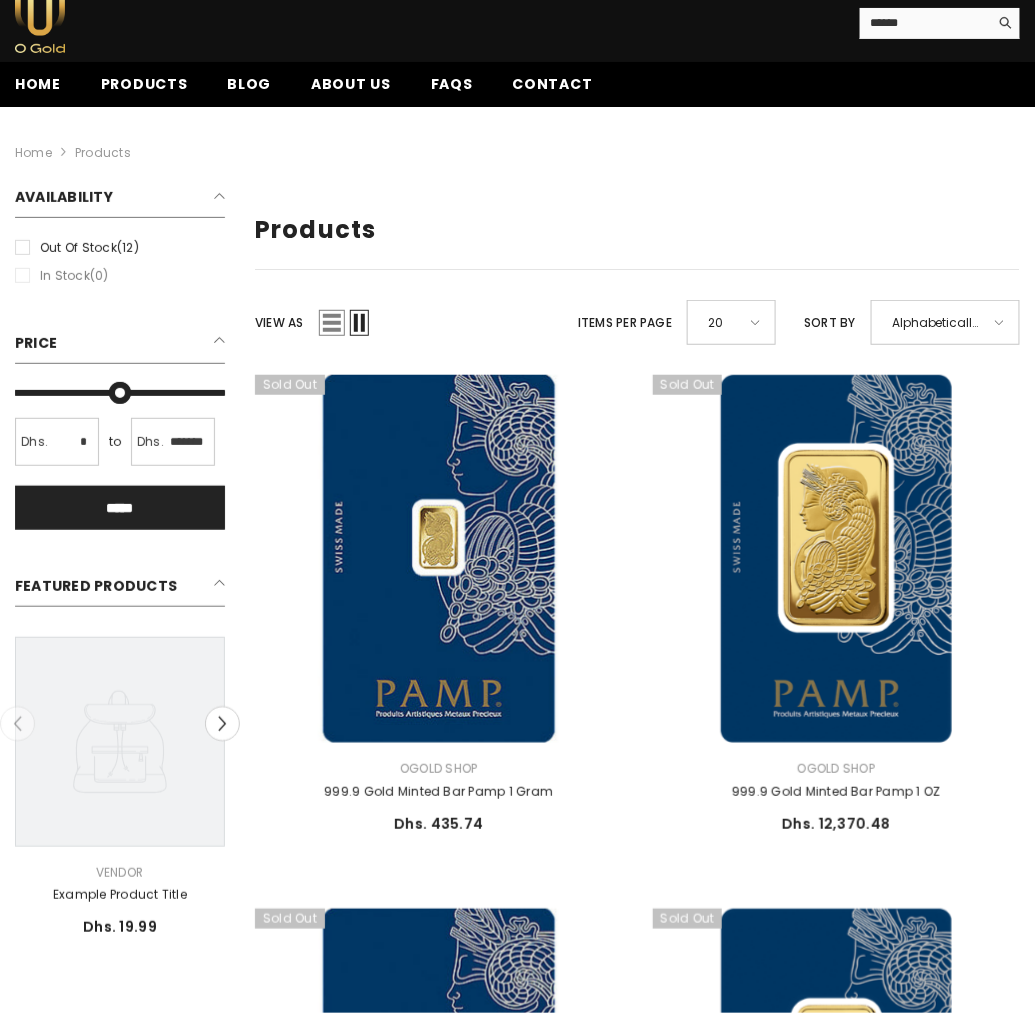 click on "In stock (0)" at bounding box center [120, 276] 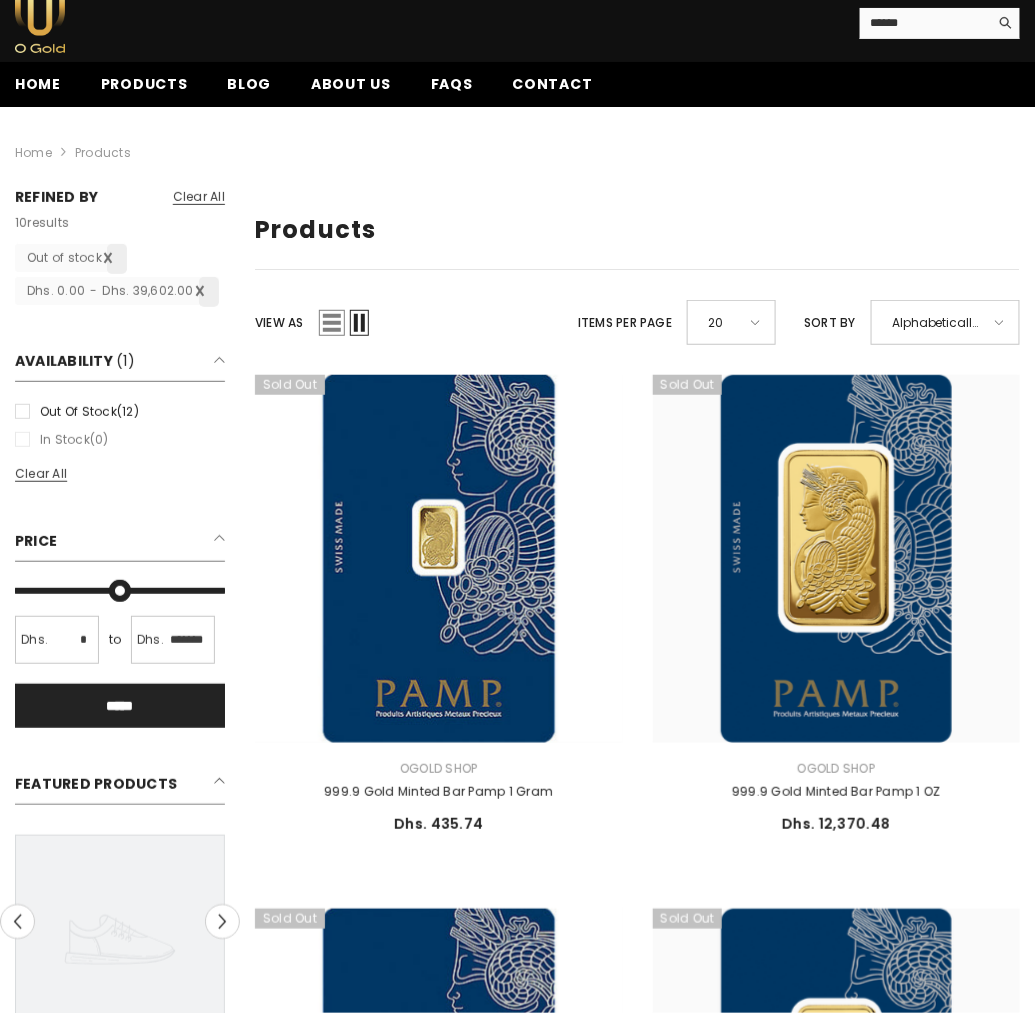 click on "Out of stock (12)" at bounding box center (120, 412) 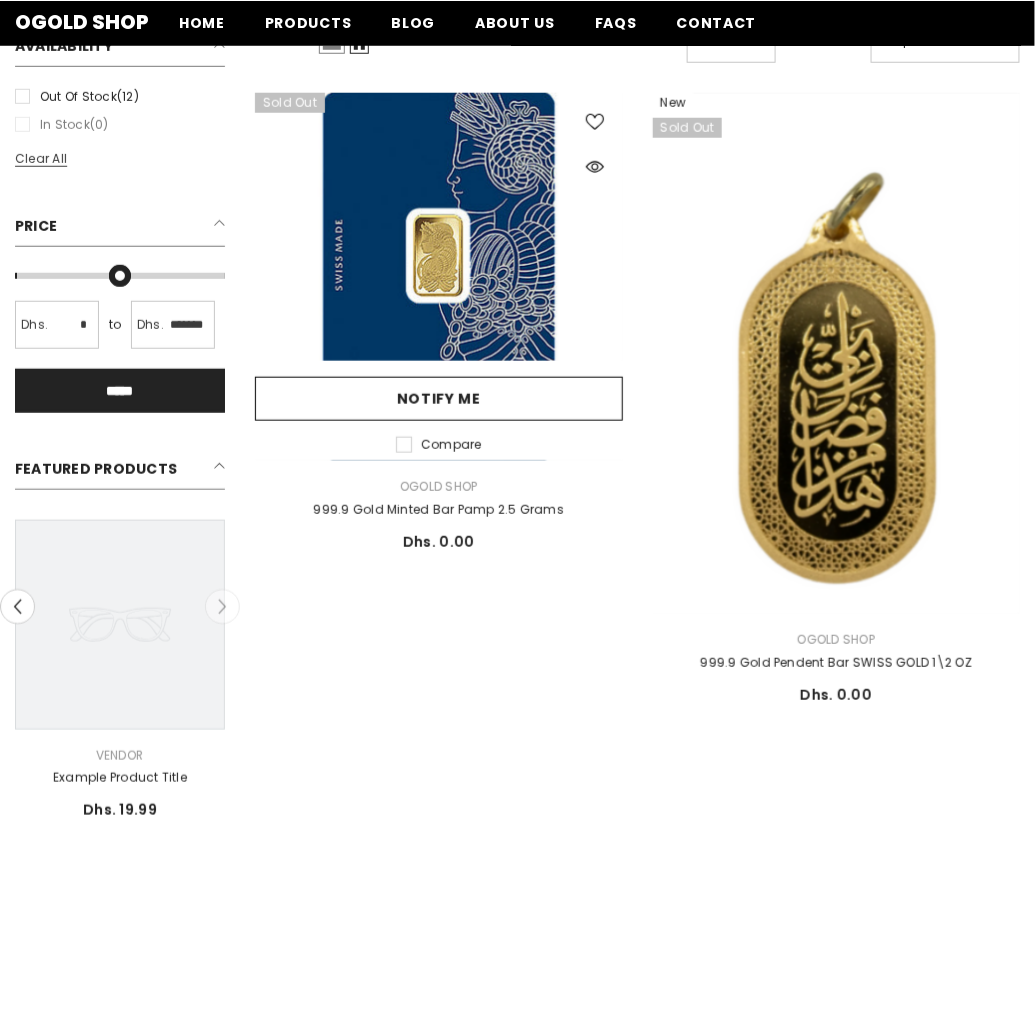 scroll, scrollTop: 0, scrollLeft: 0, axis: both 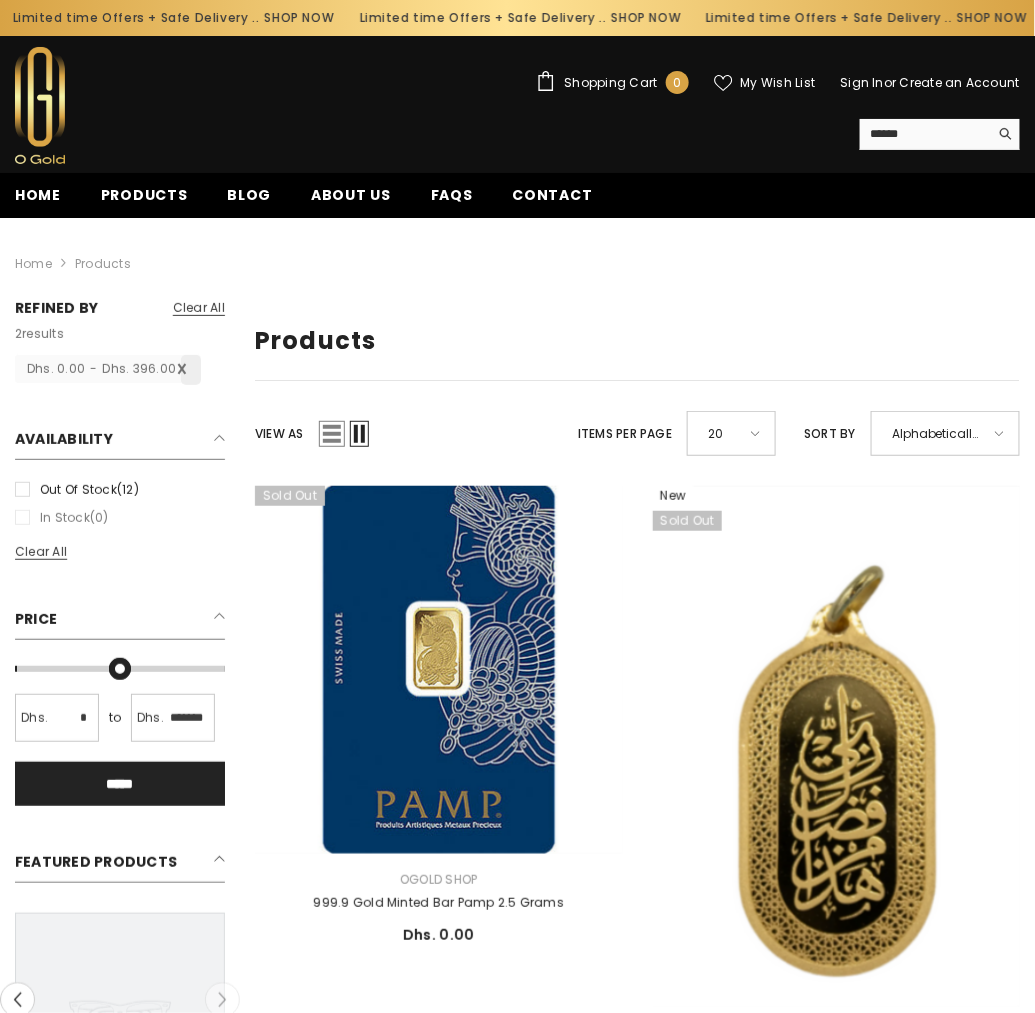 click on "In stock (0)" at bounding box center [120, 518] 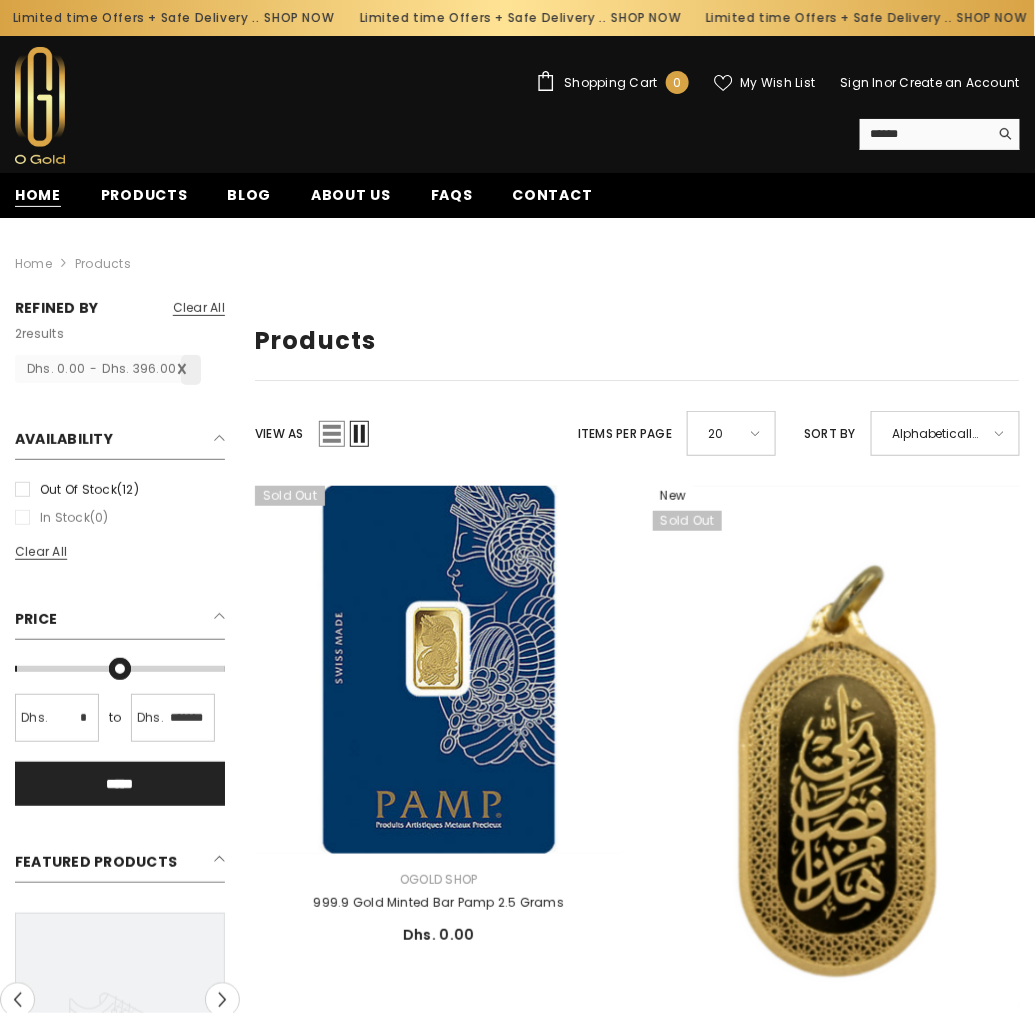 click on "Home" at bounding box center (38, 195) 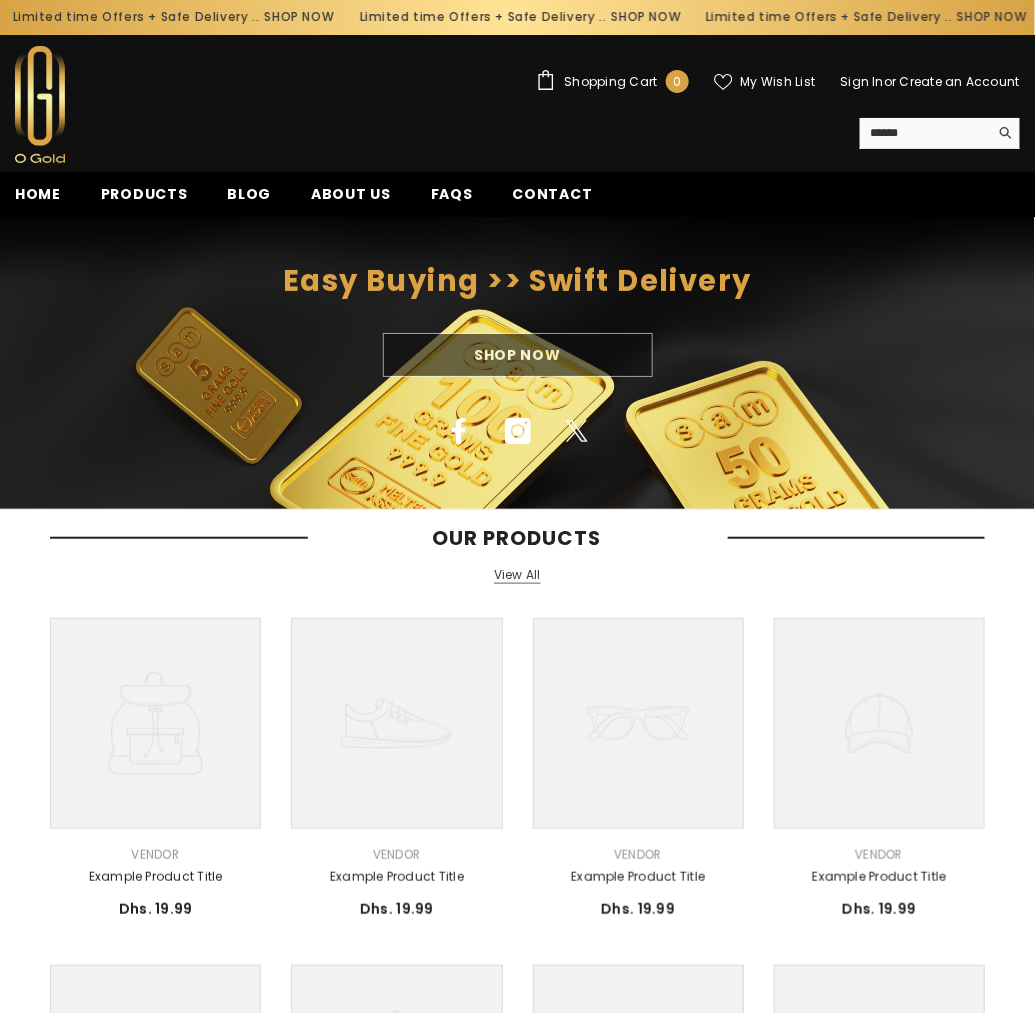 scroll, scrollTop: 0, scrollLeft: 0, axis: both 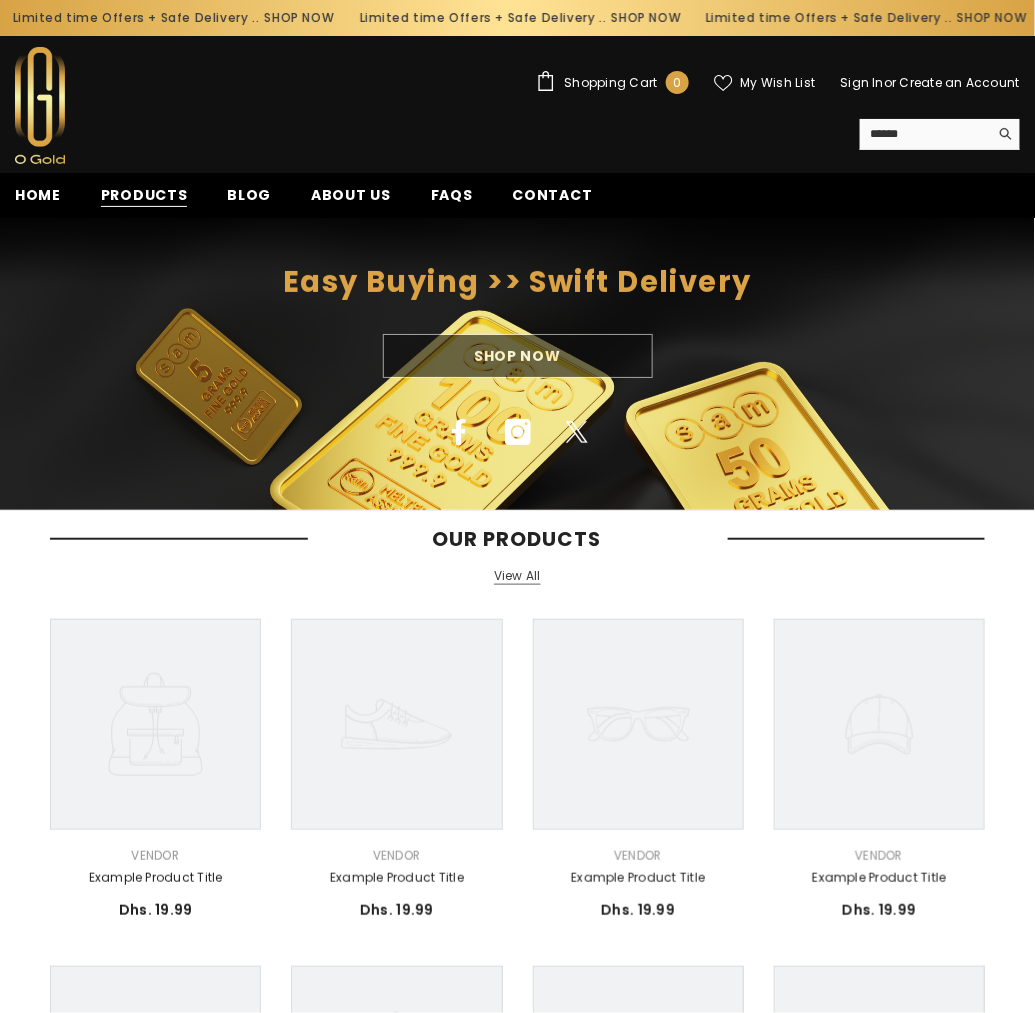 click on "Products" at bounding box center (144, 195) 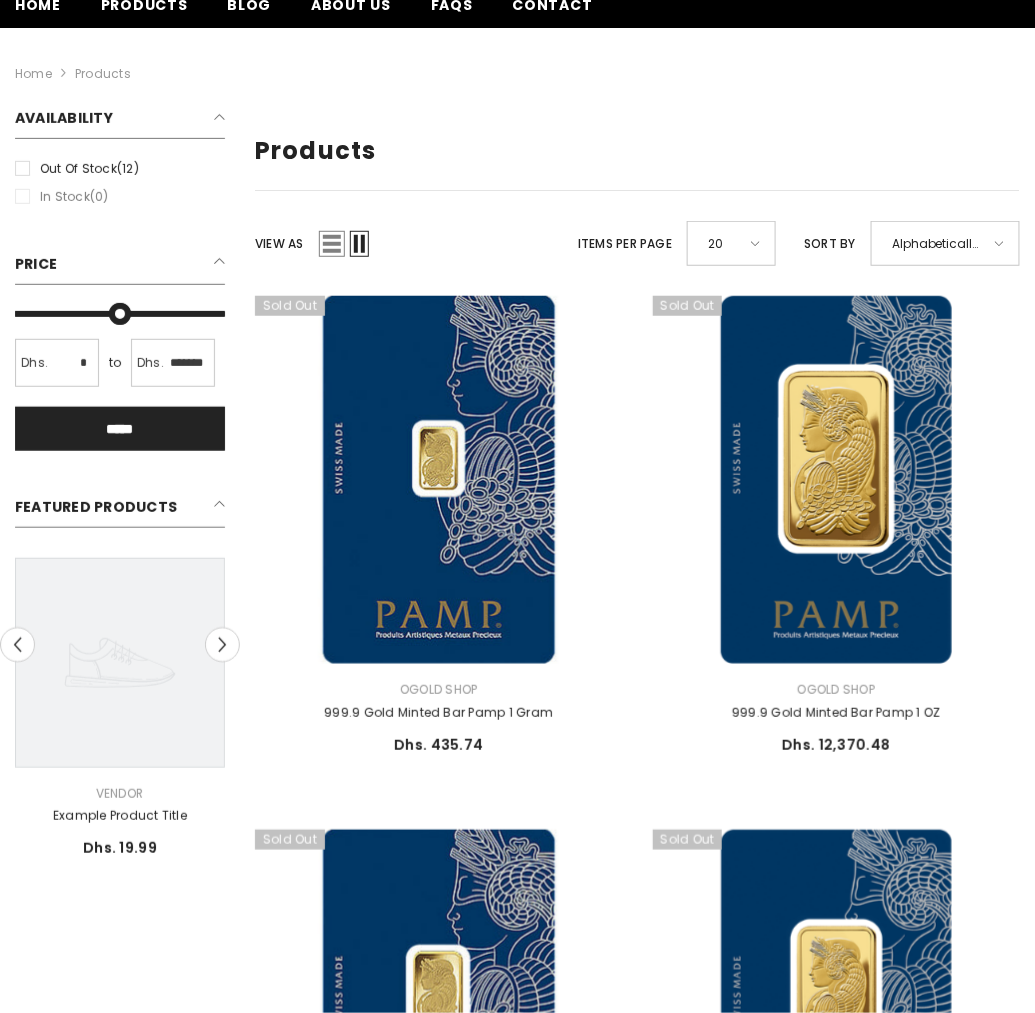 scroll, scrollTop: 0, scrollLeft: 0, axis: both 